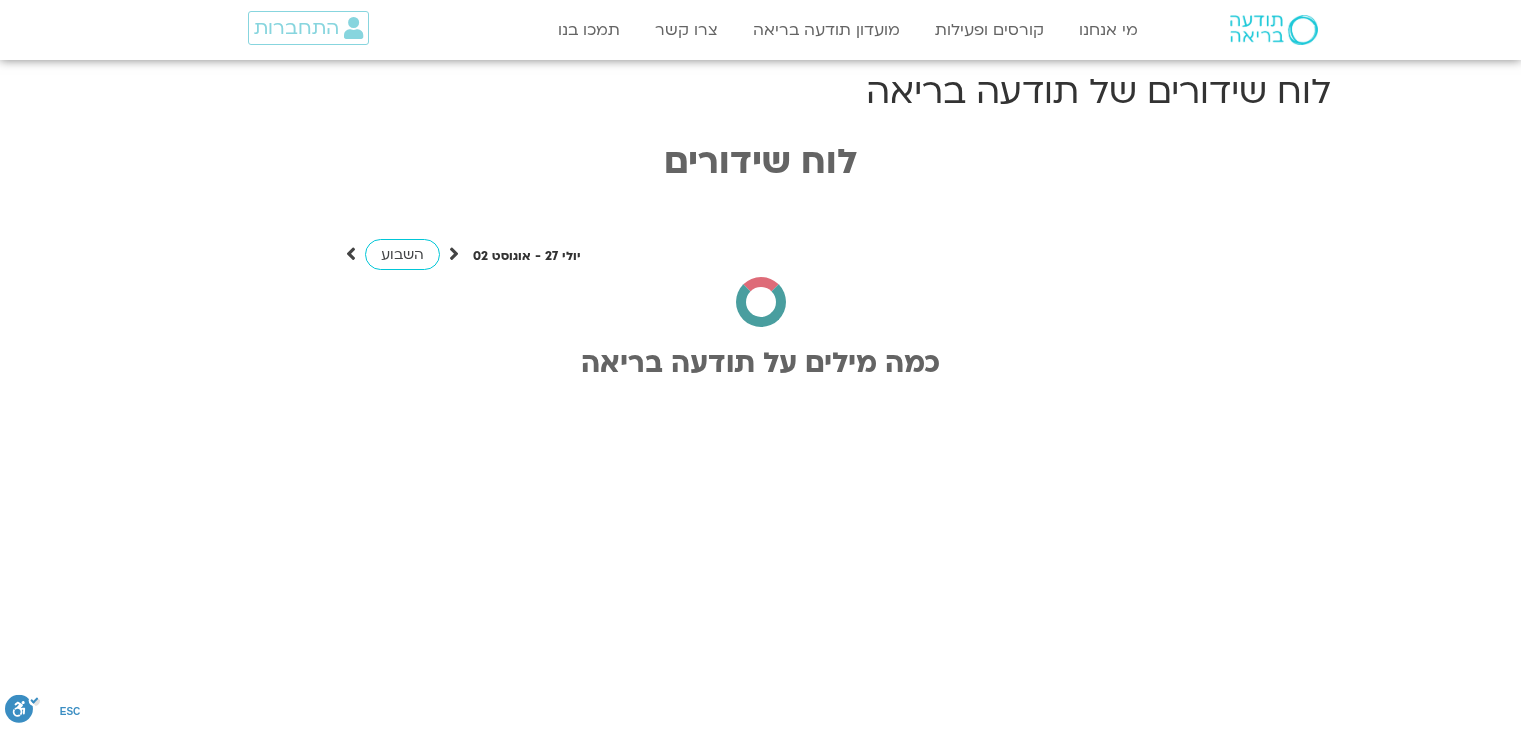 scroll, scrollTop: 0, scrollLeft: 0, axis: both 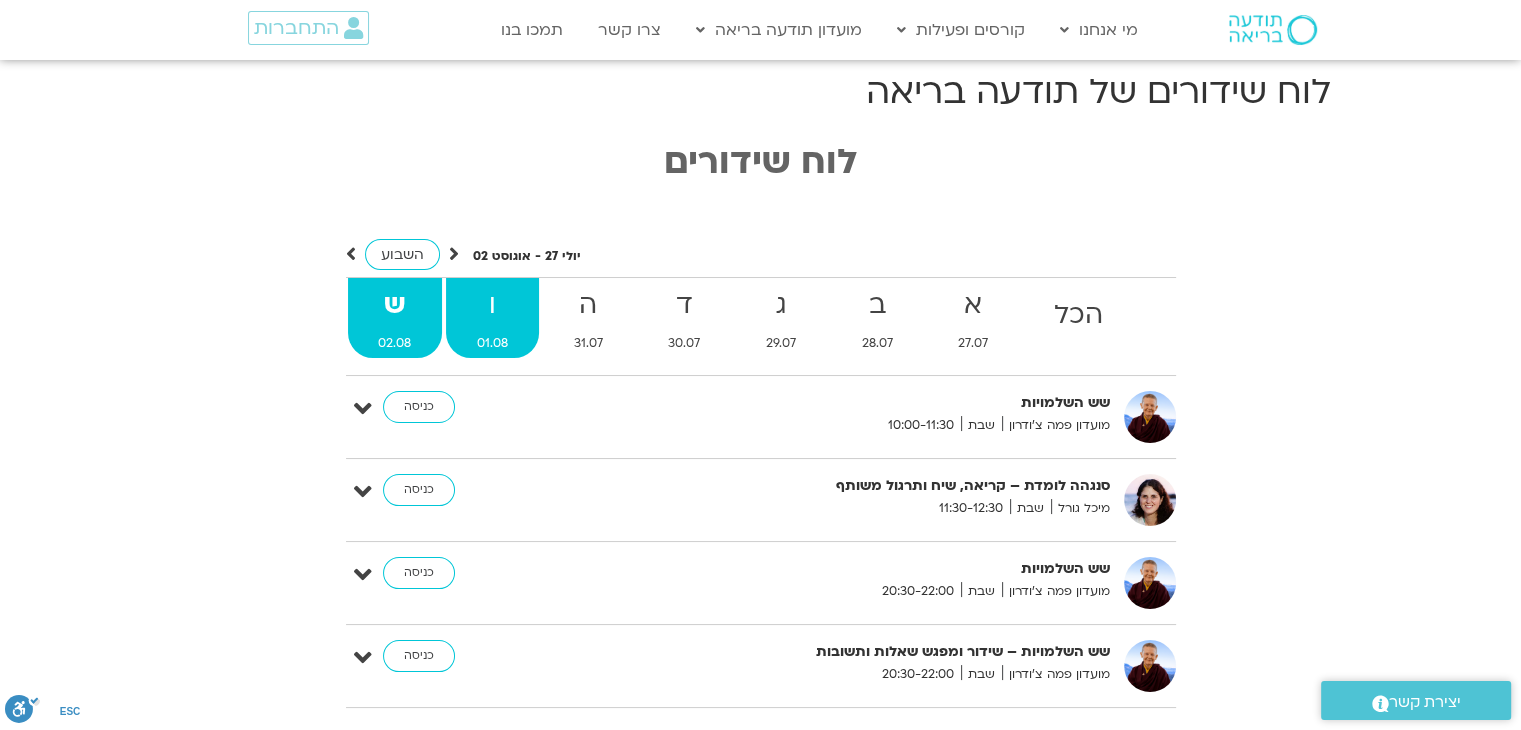 click on "01.08" at bounding box center (492, 343) 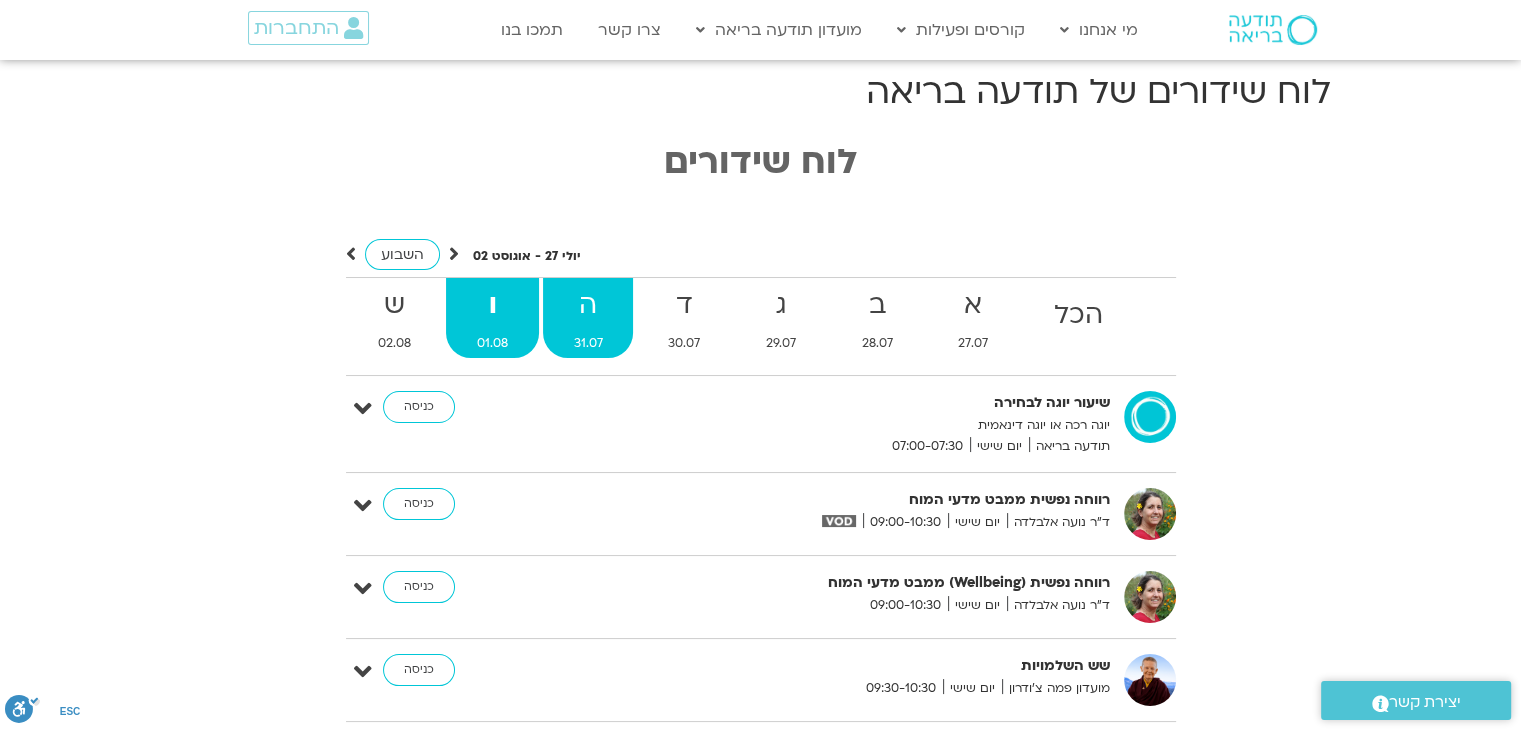 click on "31.07" at bounding box center [588, 343] 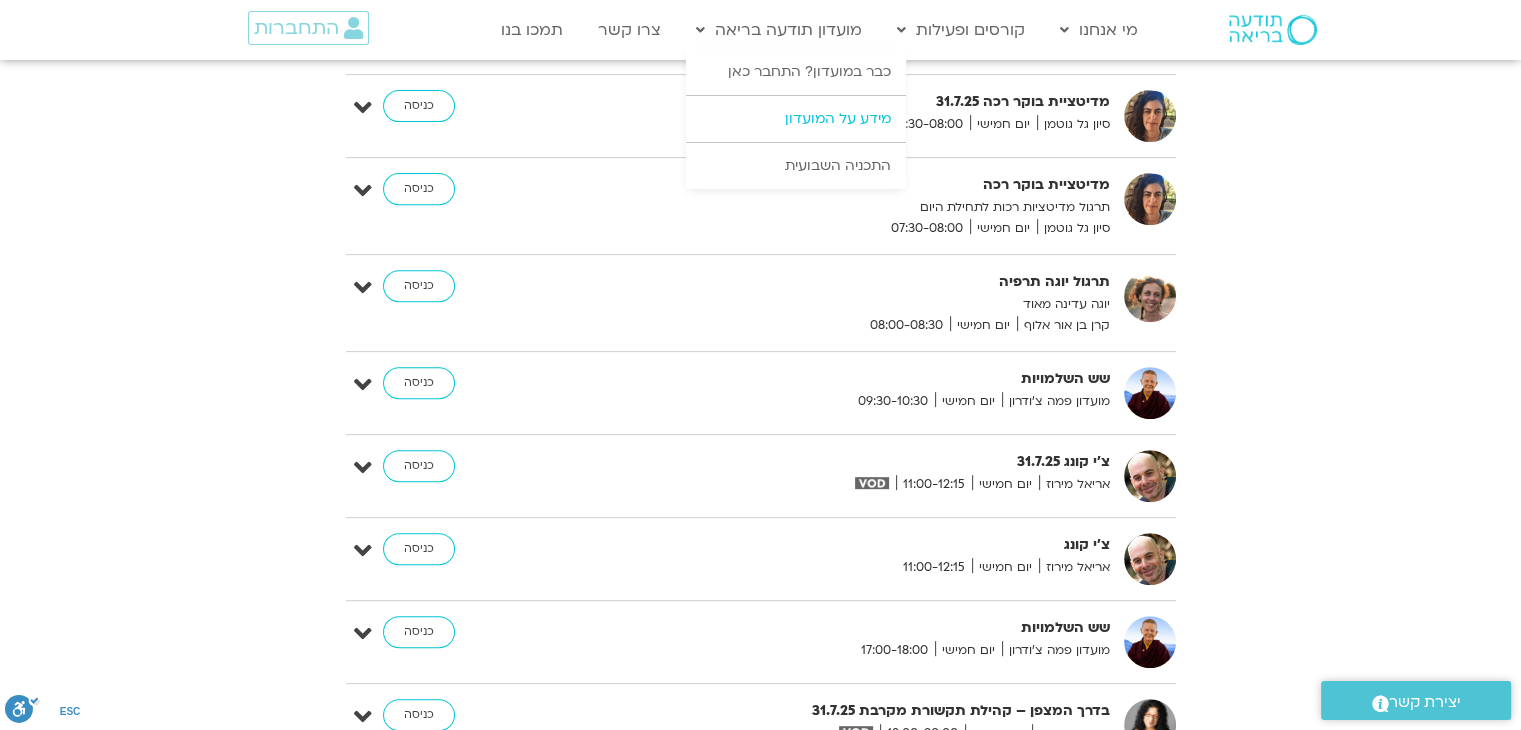 scroll, scrollTop: 760, scrollLeft: 0, axis: vertical 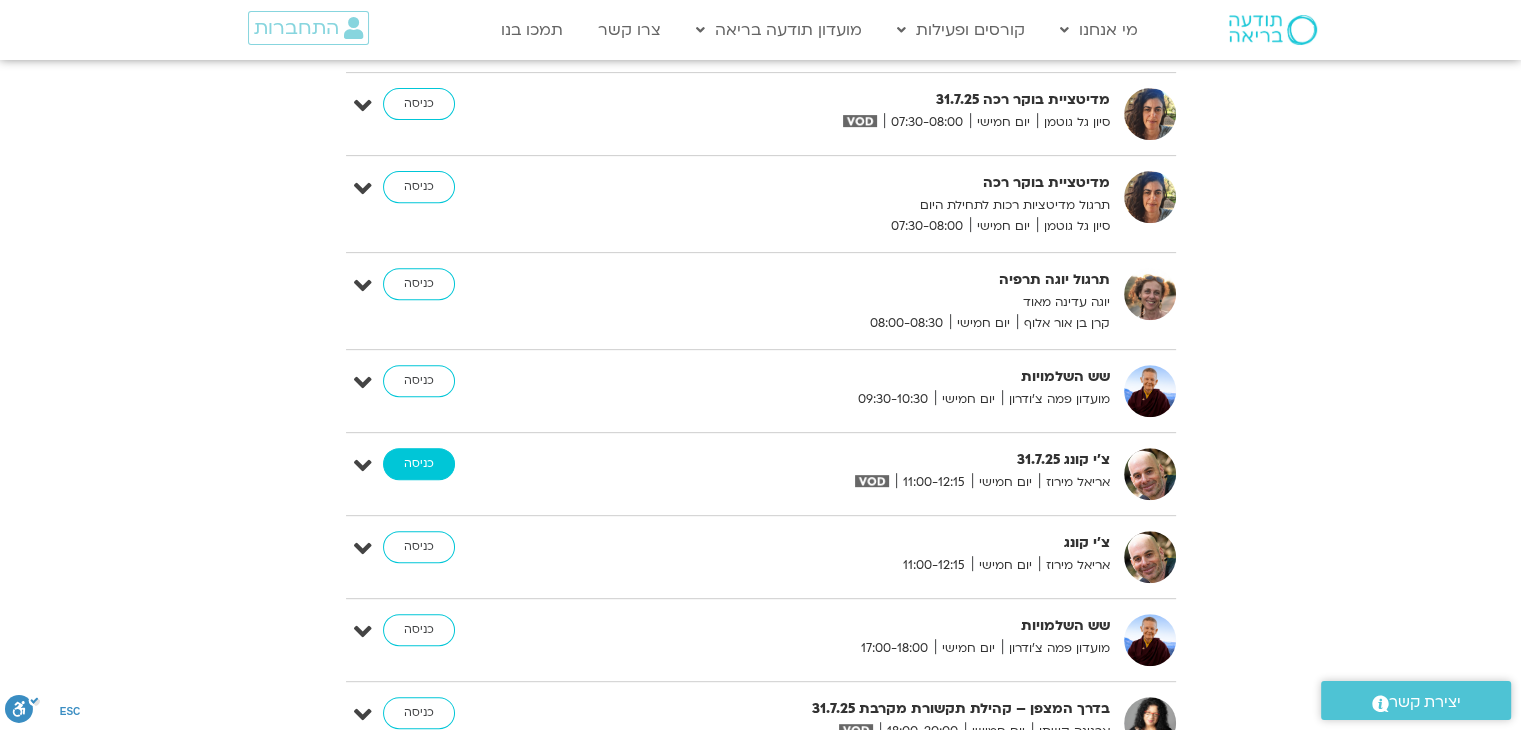 click on "כניסה" at bounding box center [419, 464] 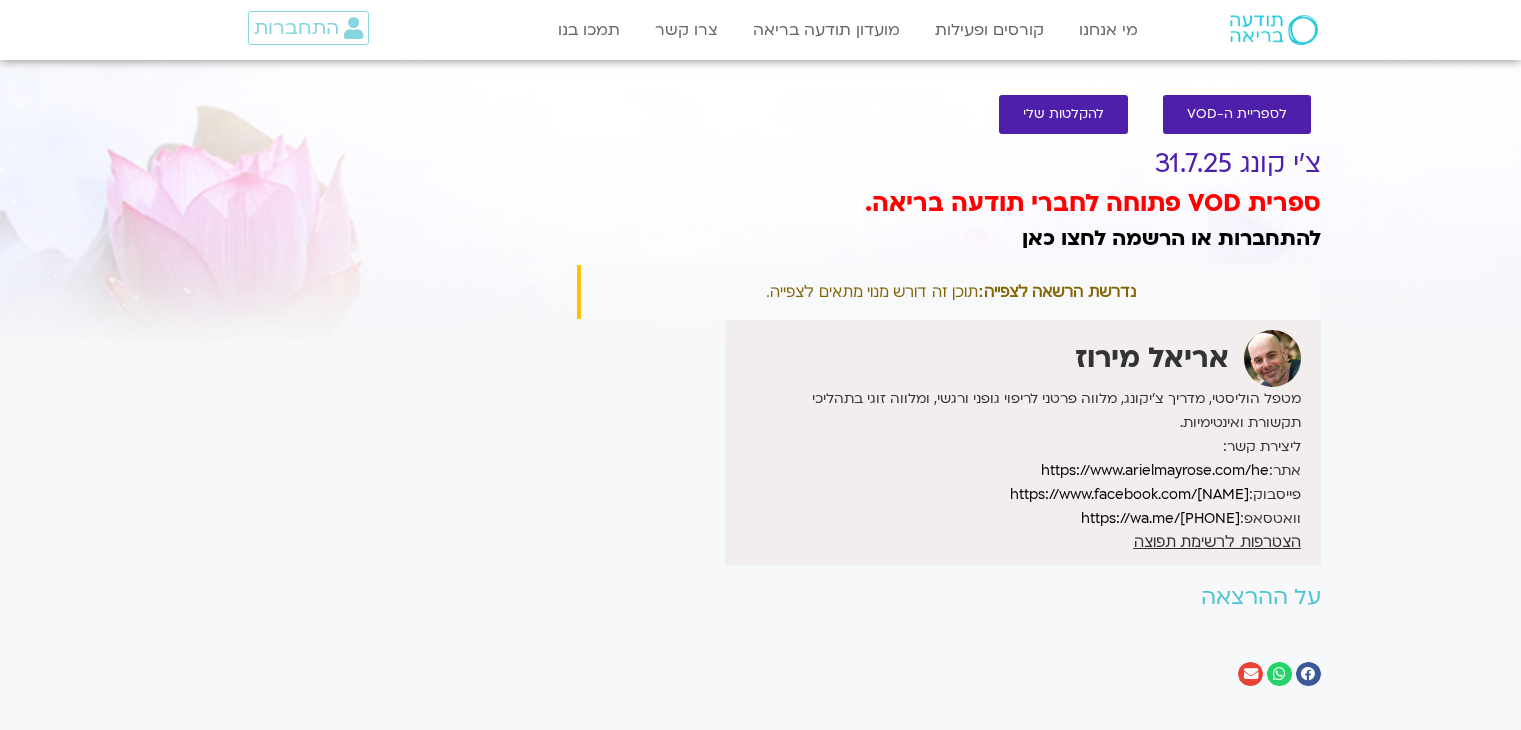 scroll, scrollTop: 0, scrollLeft: 0, axis: both 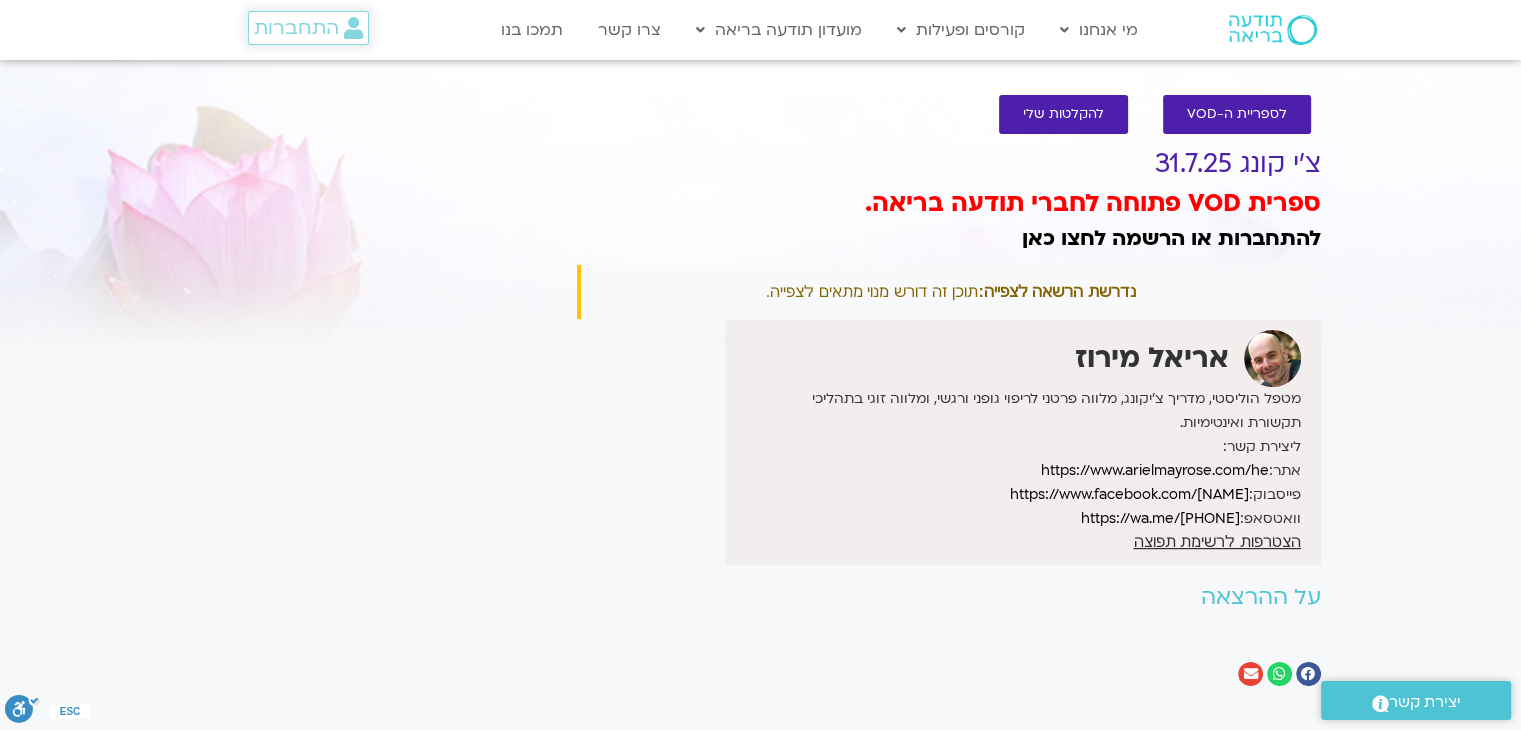 click on "התחברות" at bounding box center [296, 28] 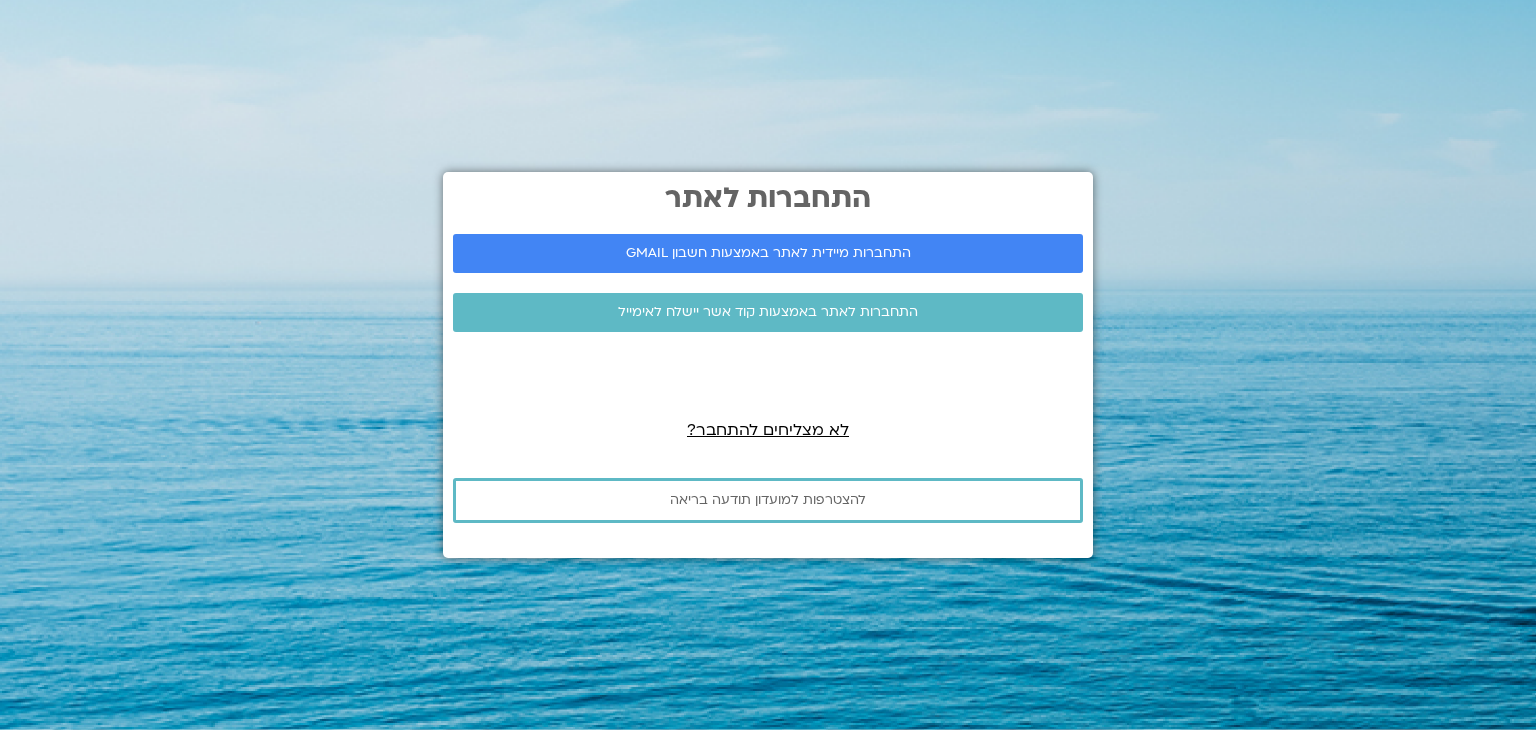 scroll, scrollTop: 0, scrollLeft: 0, axis: both 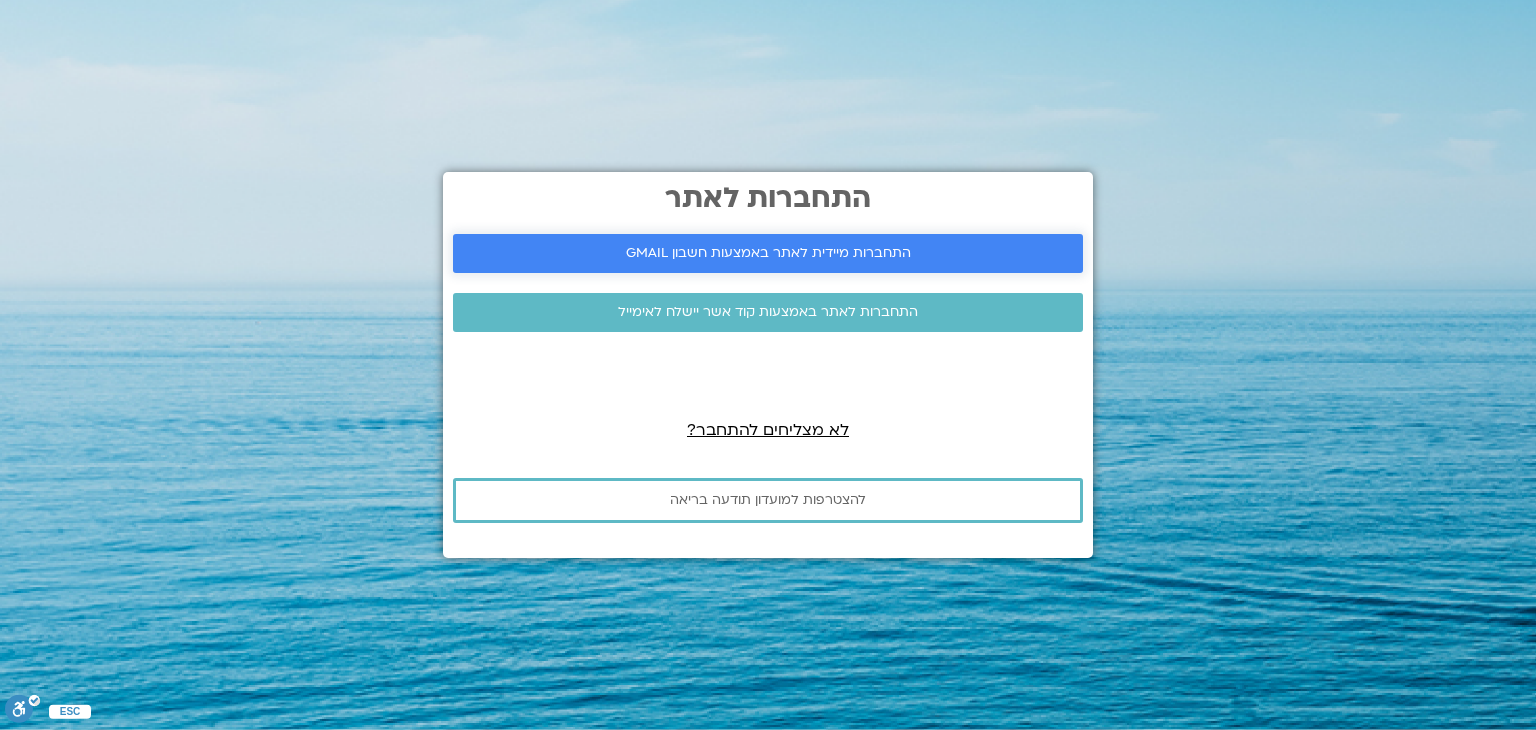 click on "התחברות מיידית לאתר באמצעות חשבון GMAIL" at bounding box center (768, 253) 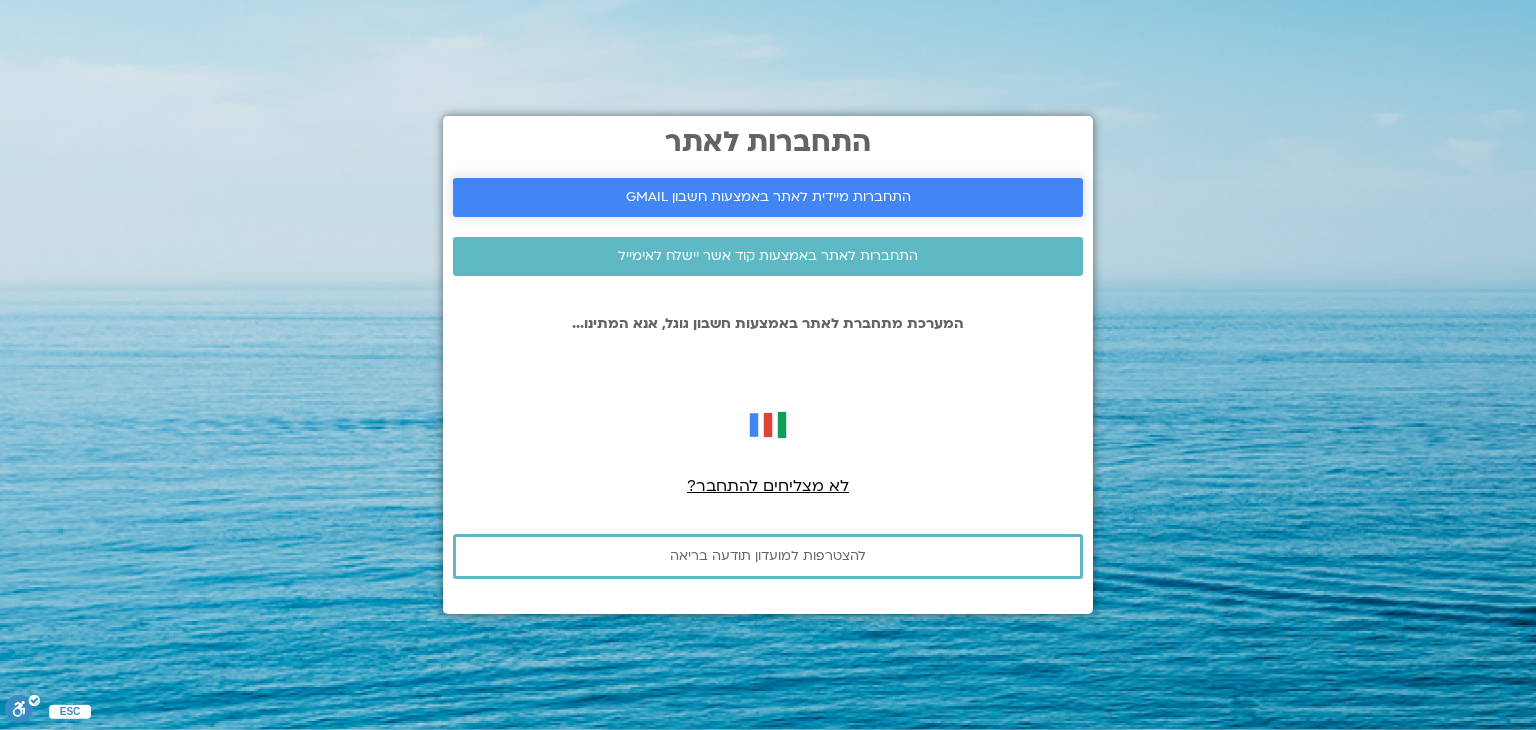 click on "התחברות מיידית לאתר באמצעות חשבון GMAIL" at bounding box center [768, 197] 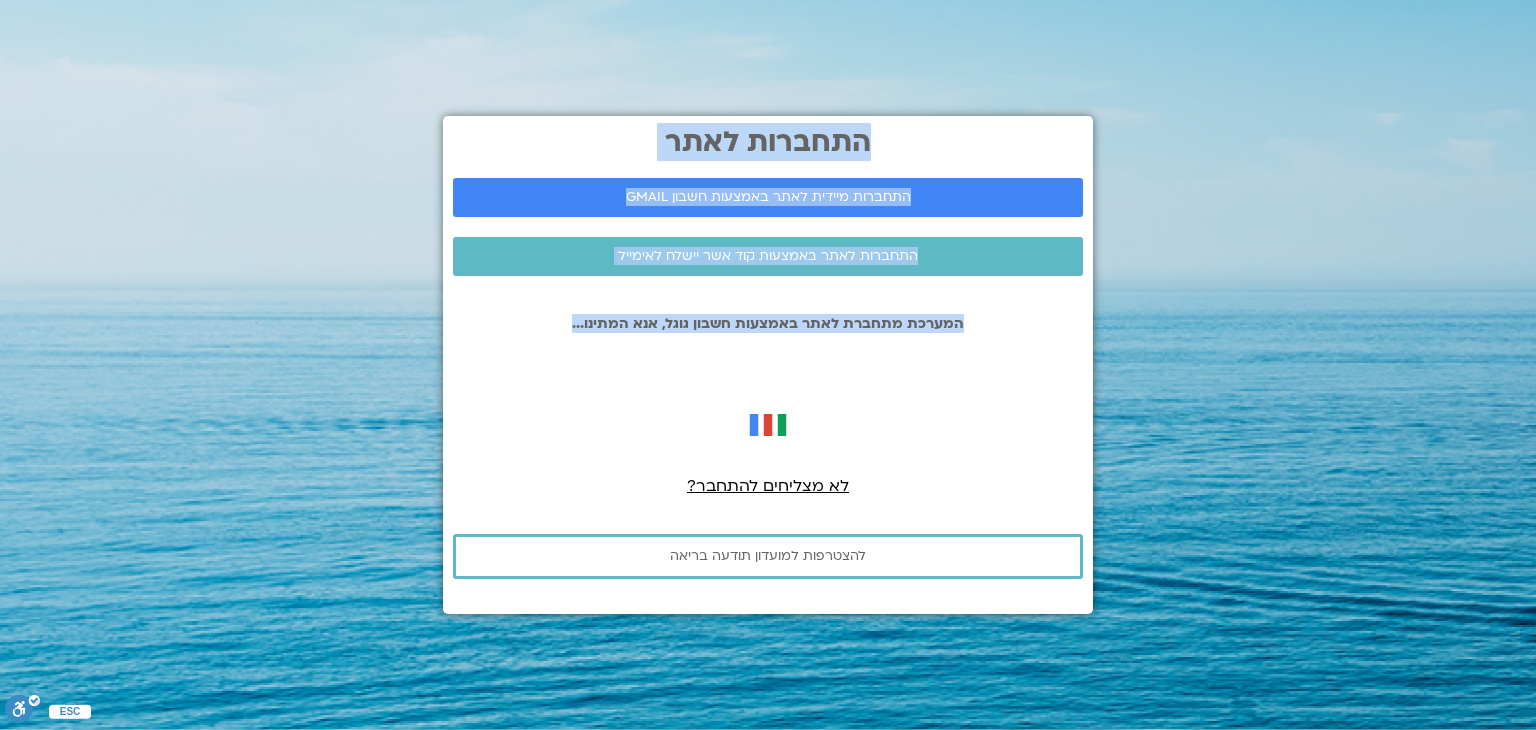 drag, startPoint x: 956, startPoint y: 370, endPoint x: 1519, endPoint y: -75, distance: 717.6308 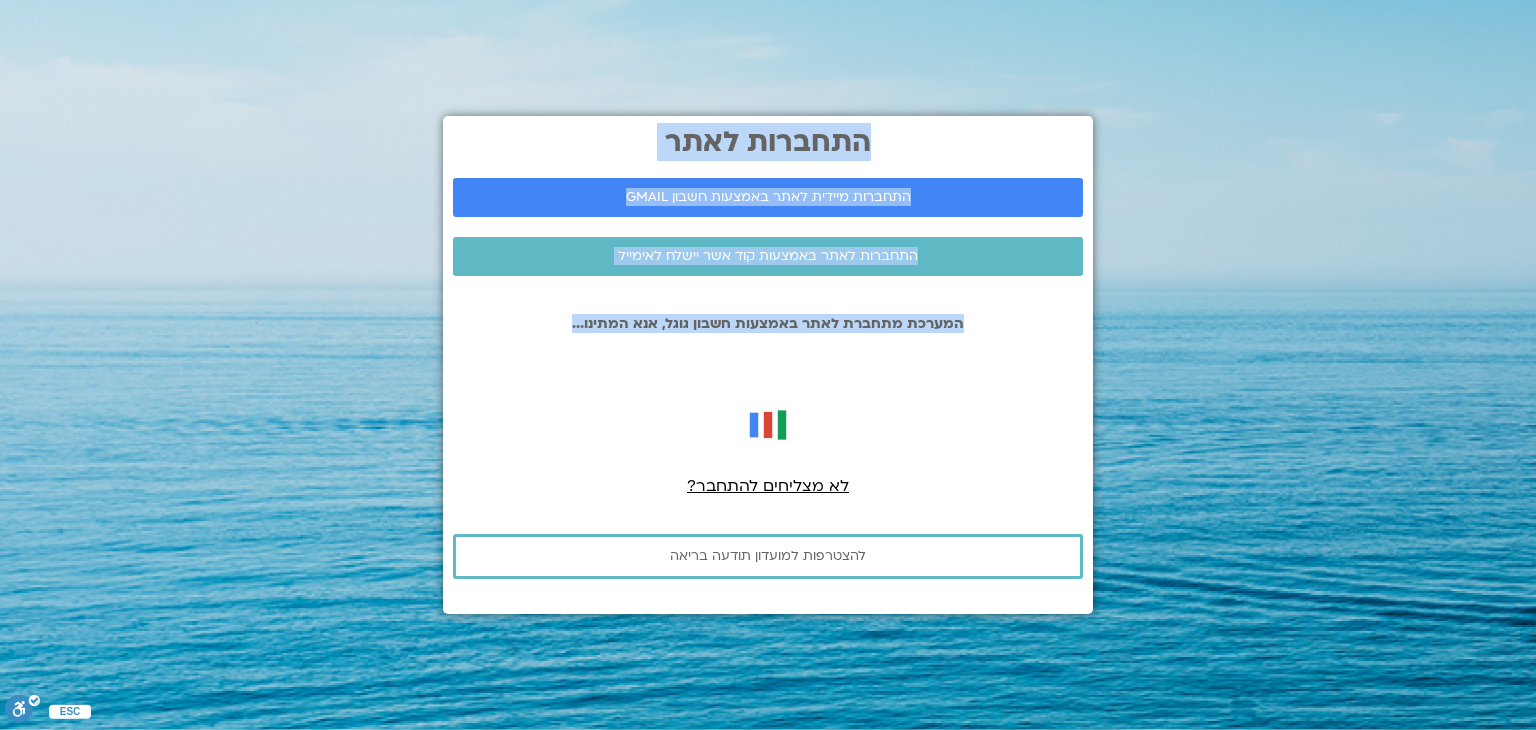 click on "התחברות לאתר
התחברות מיידית לאתר באמצעות חשבון GMAIL
התחברות לאתר באמצעות קוד אשר יישלח לאימייל
המערכת מתחברת לאתר באמצעות חשבון גוגל, אנא המתינו...
Sign in with Google Sign in with Google. Opens in new tab
Thanks for logging in, sharon Lettofsky!
לא מצליחים להתחבר?" at bounding box center [768, 365] 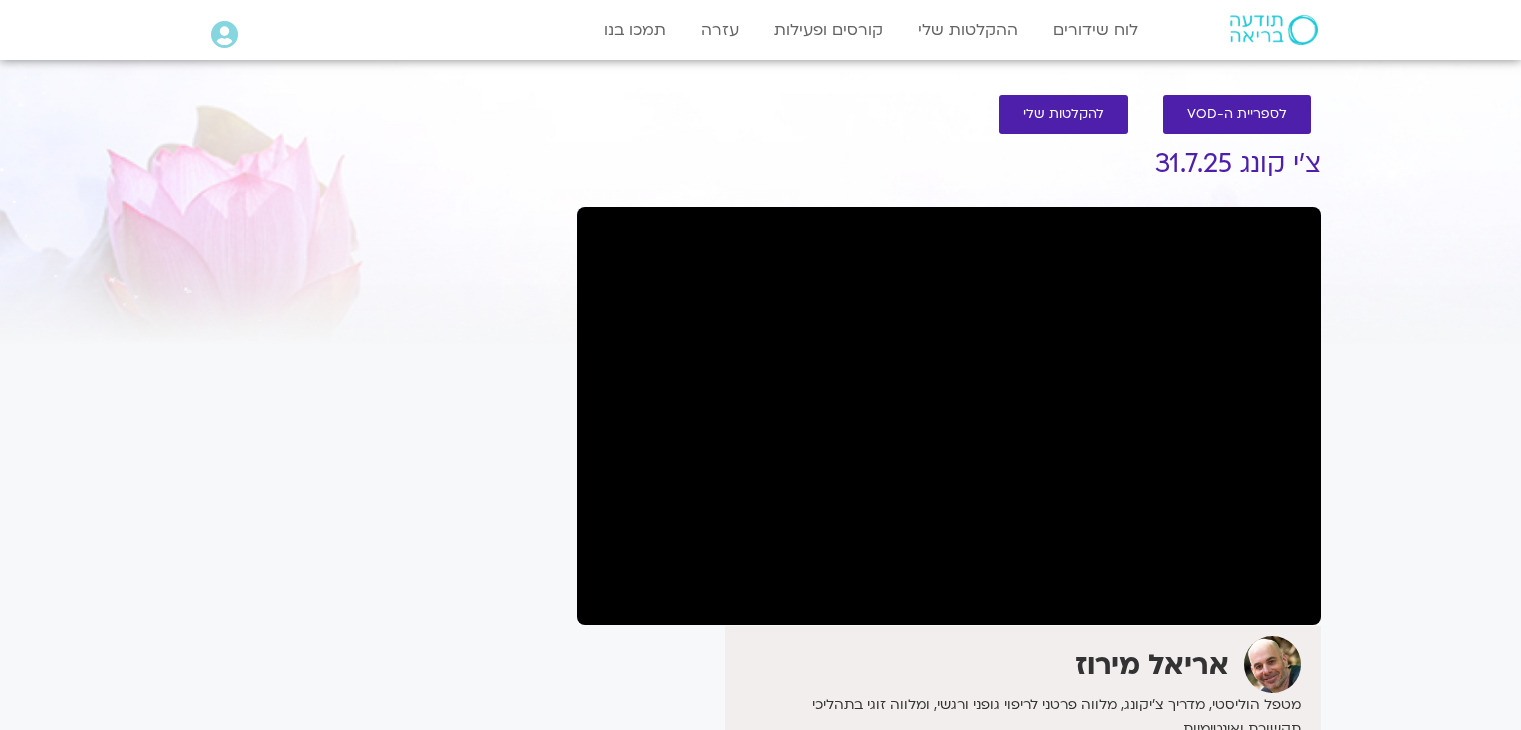 scroll, scrollTop: 0, scrollLeft: 0, axis: both 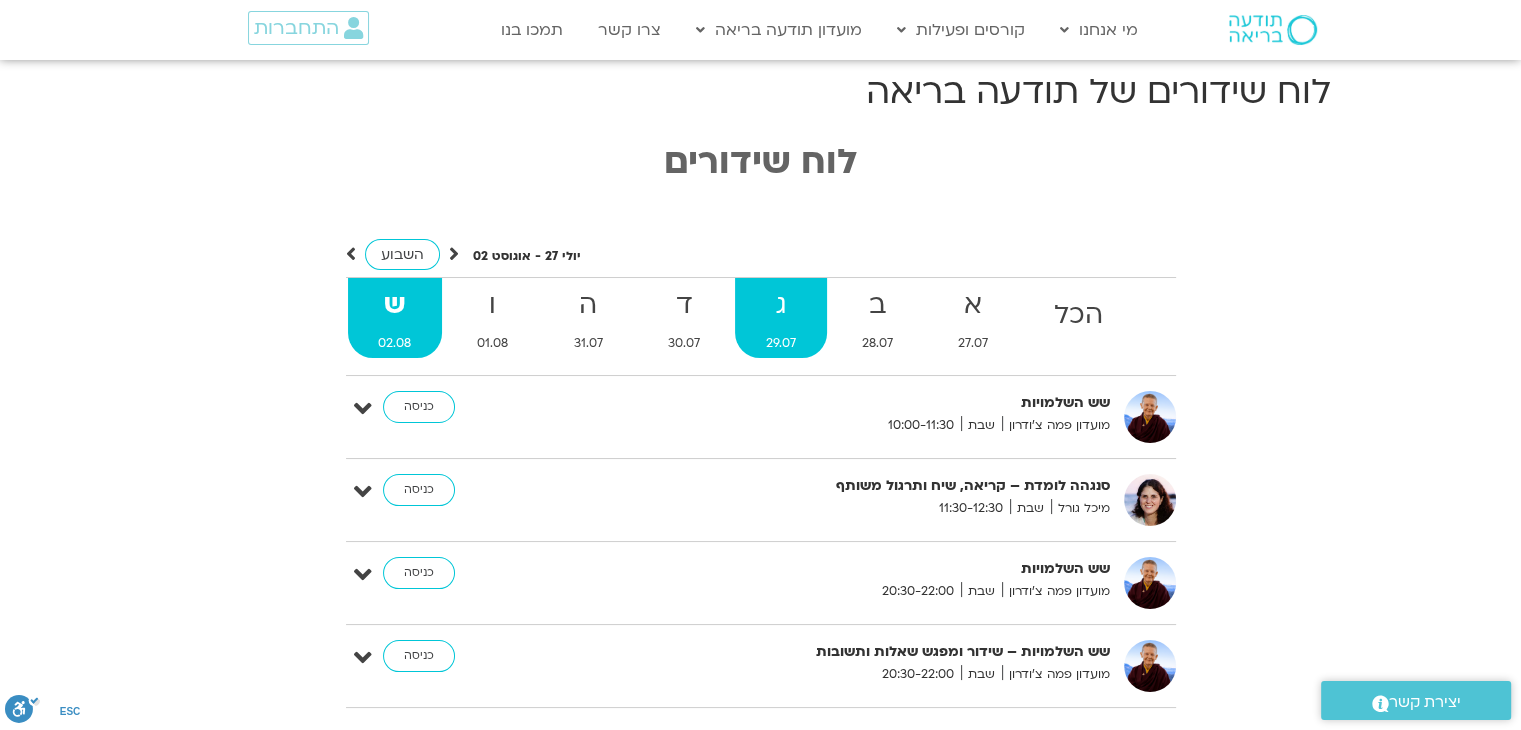 click on "ג [DATE]" at bounding box center [781, 318] 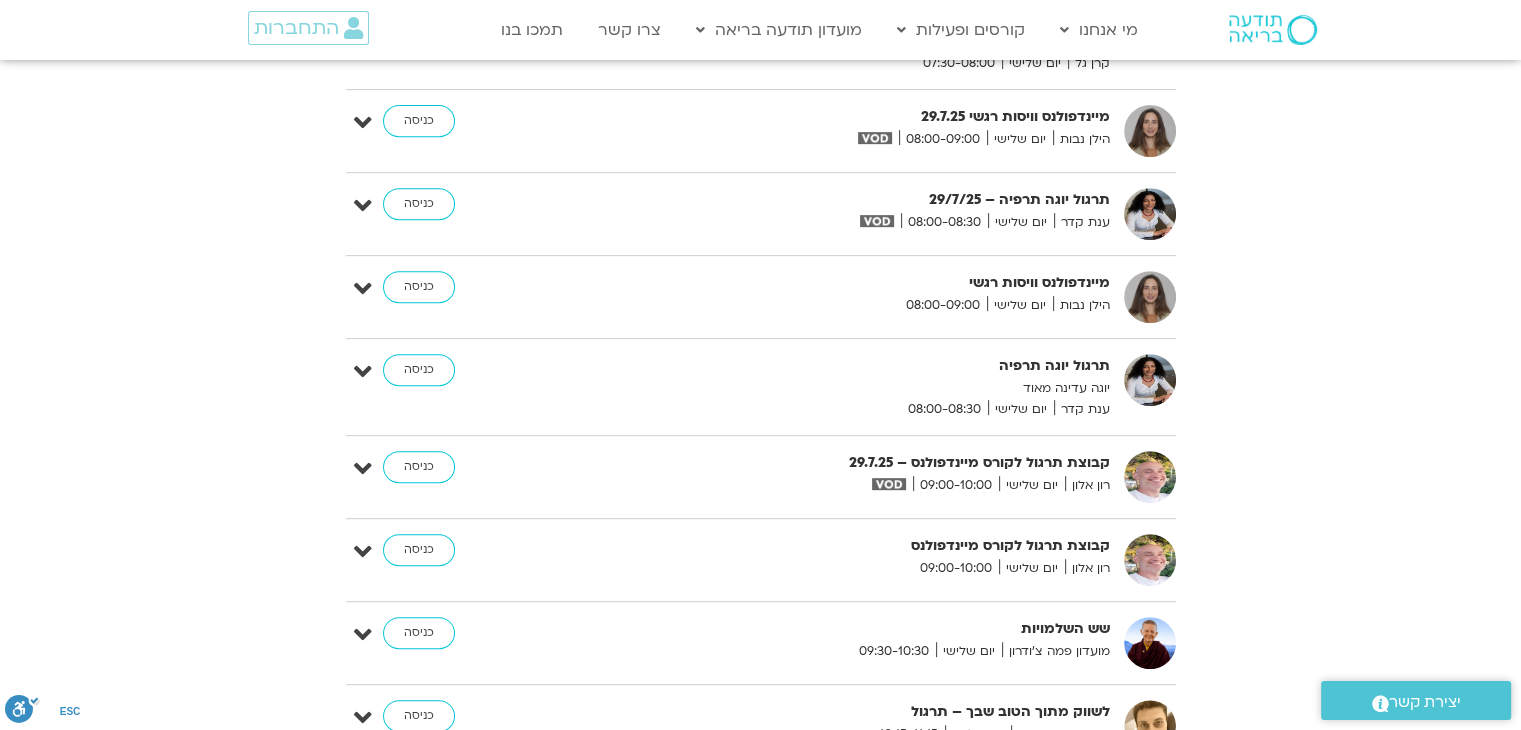 scroll, scrollTop: 920, scrollLeft: 0, axis: vertical 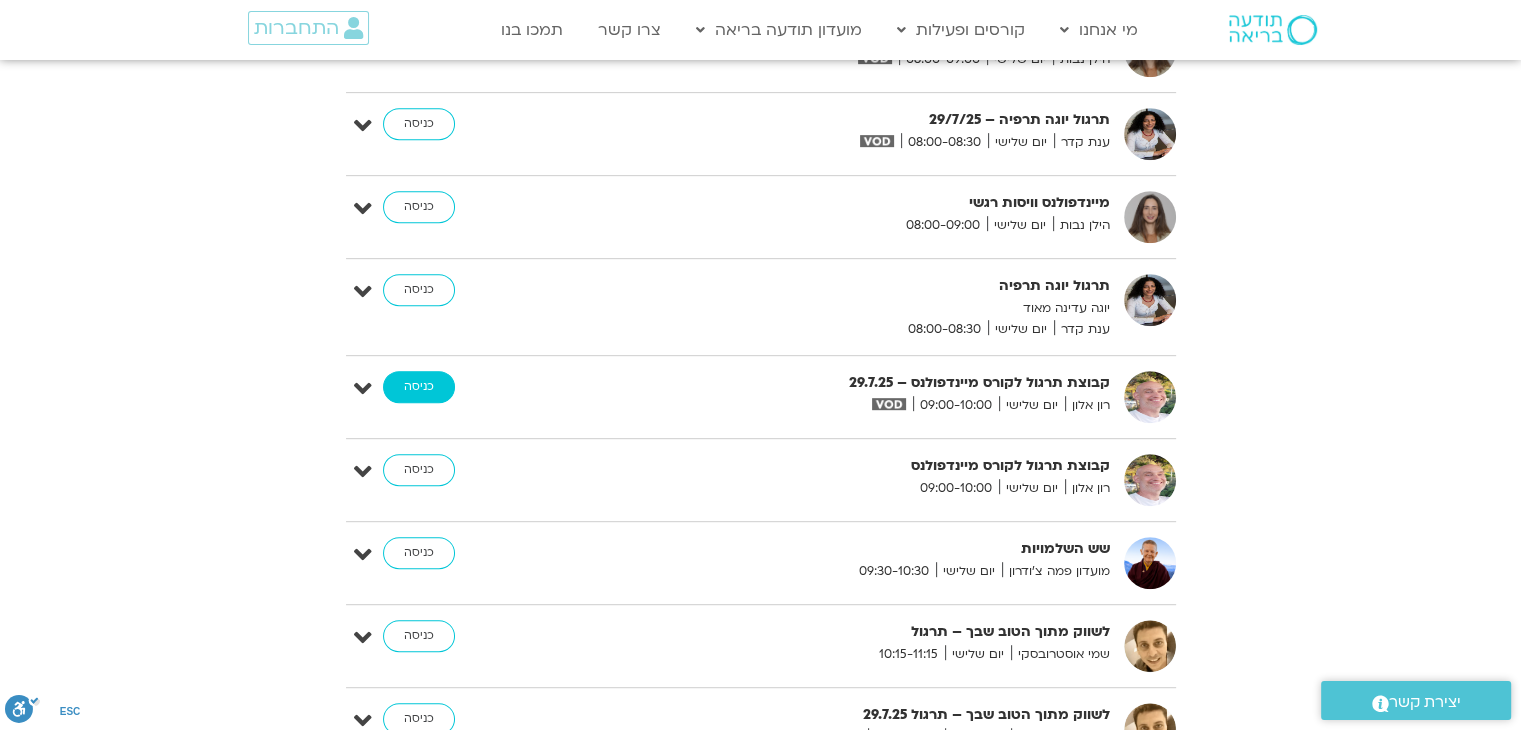 click on "כניסה" at bounding box center [419, 387] 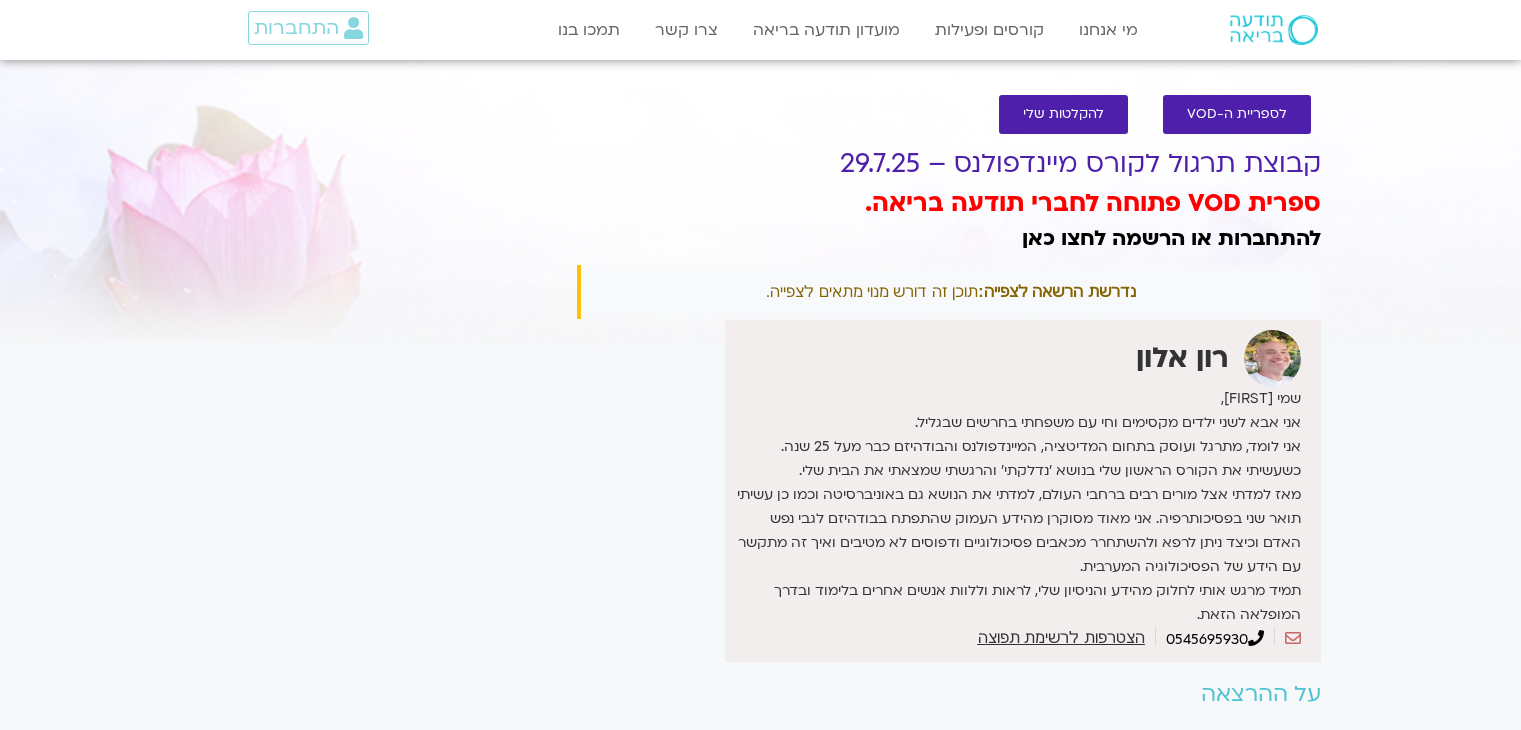 scroll, scrollTop: 0, scrollLeft: 0, axis: both 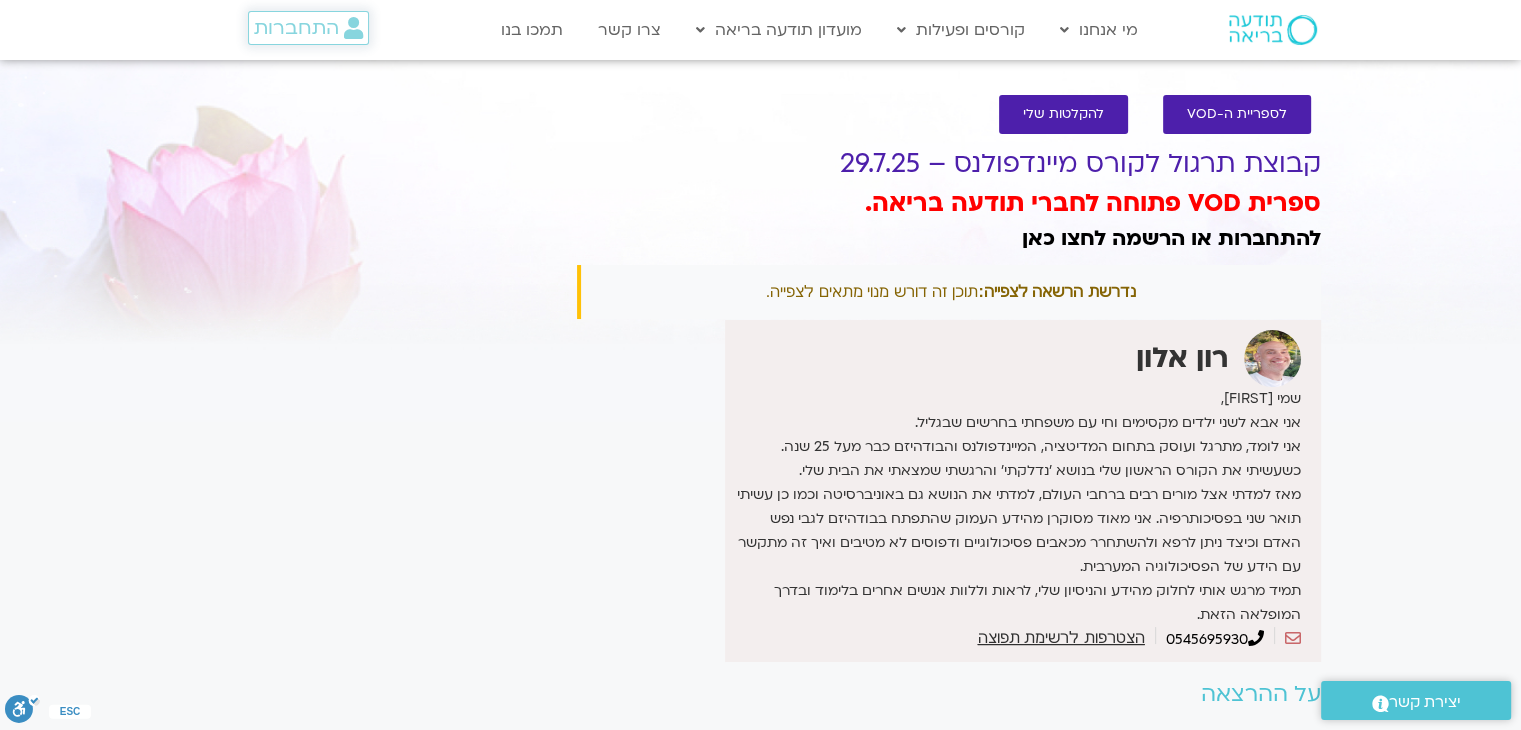 click on "התחברות" at bounding box center [296, 28] 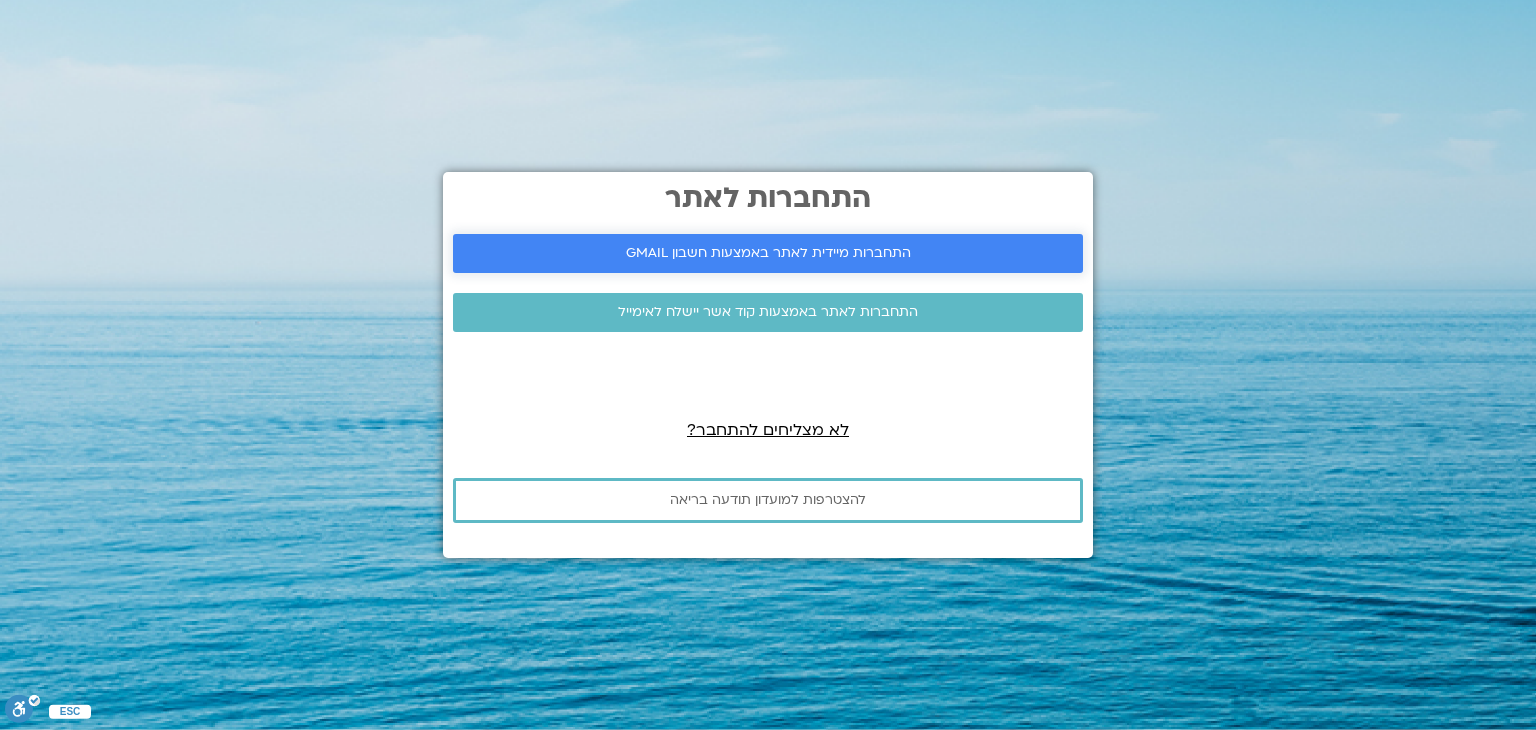 scroll, scrollTop: 0, scrollLeft: 0, axis: both 